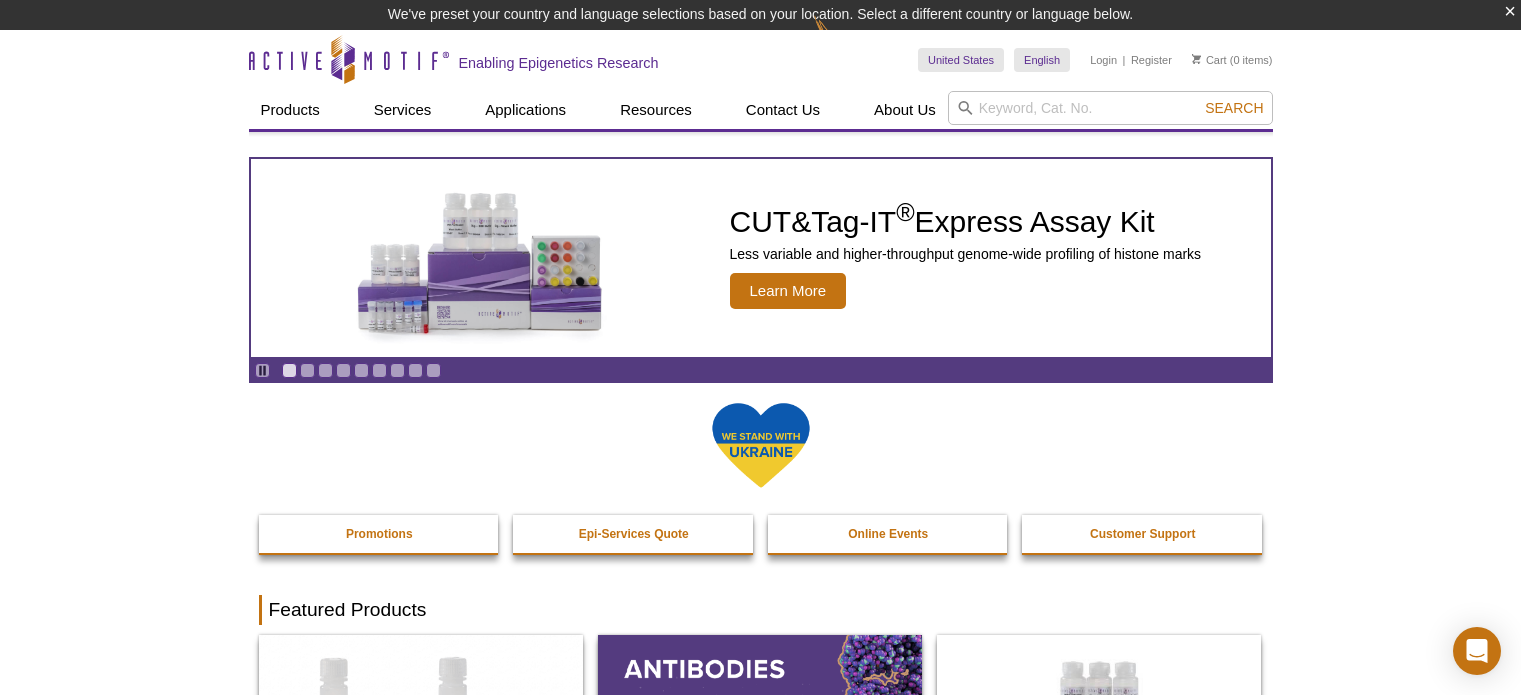 scroll, scrollTop: 0, scrollLeft: 0, axis: both 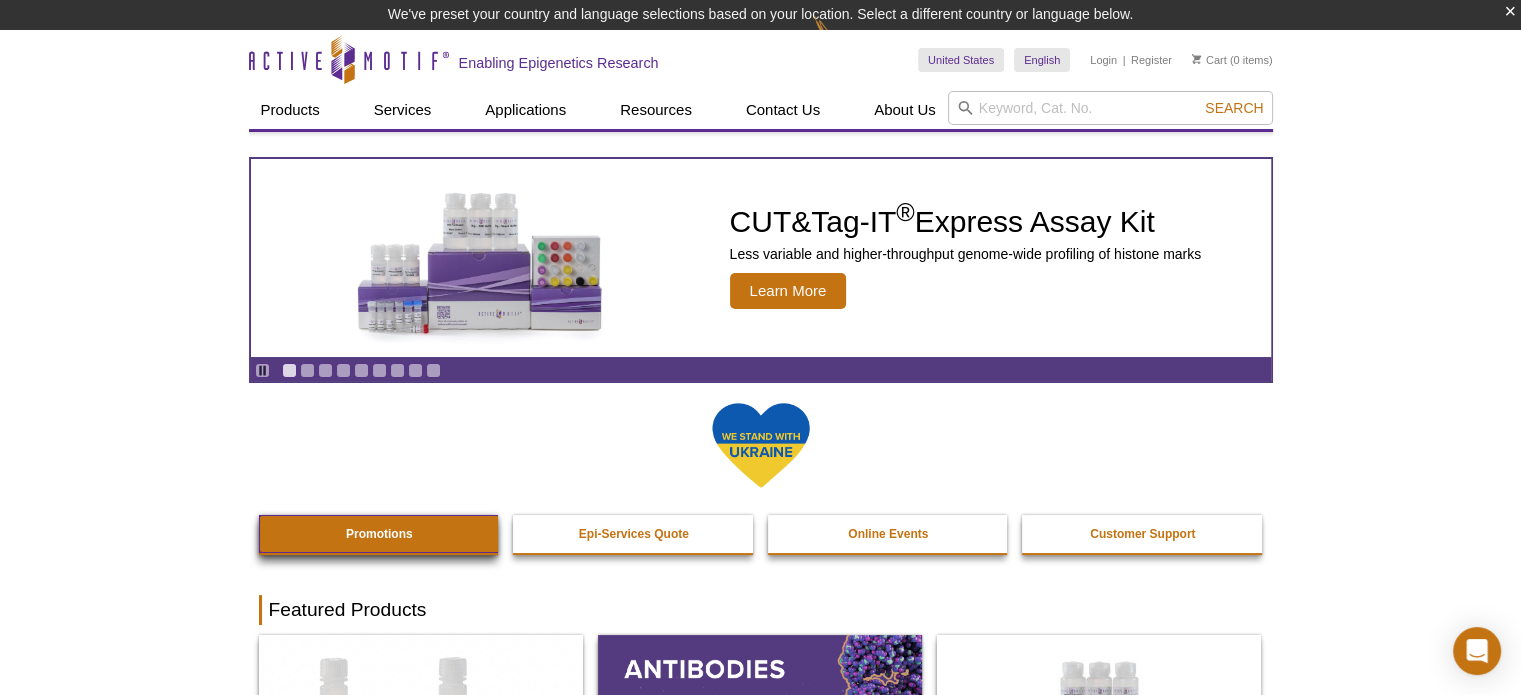 click on "Promotions" at bounding box center [380, 534] 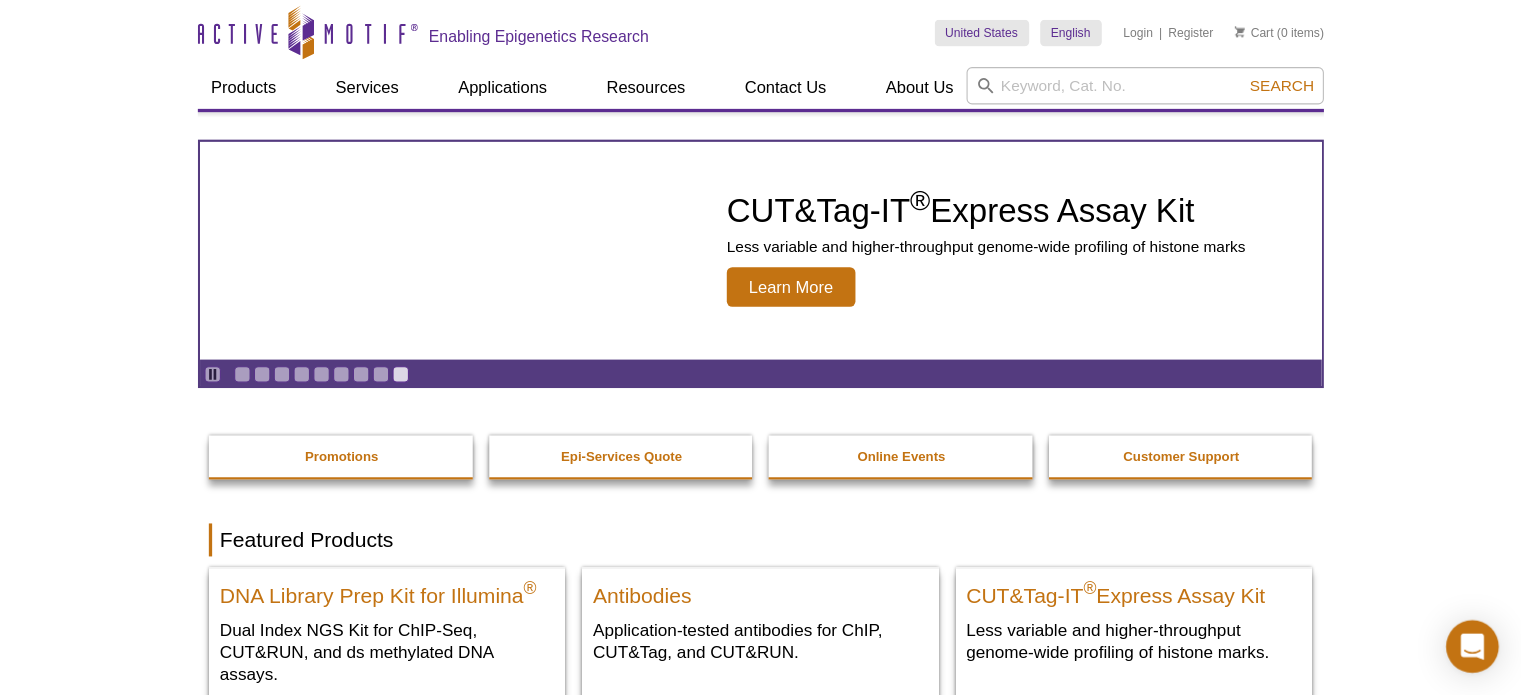 scroll, scrollTop: 0, scrollLeft: 0, axis: both 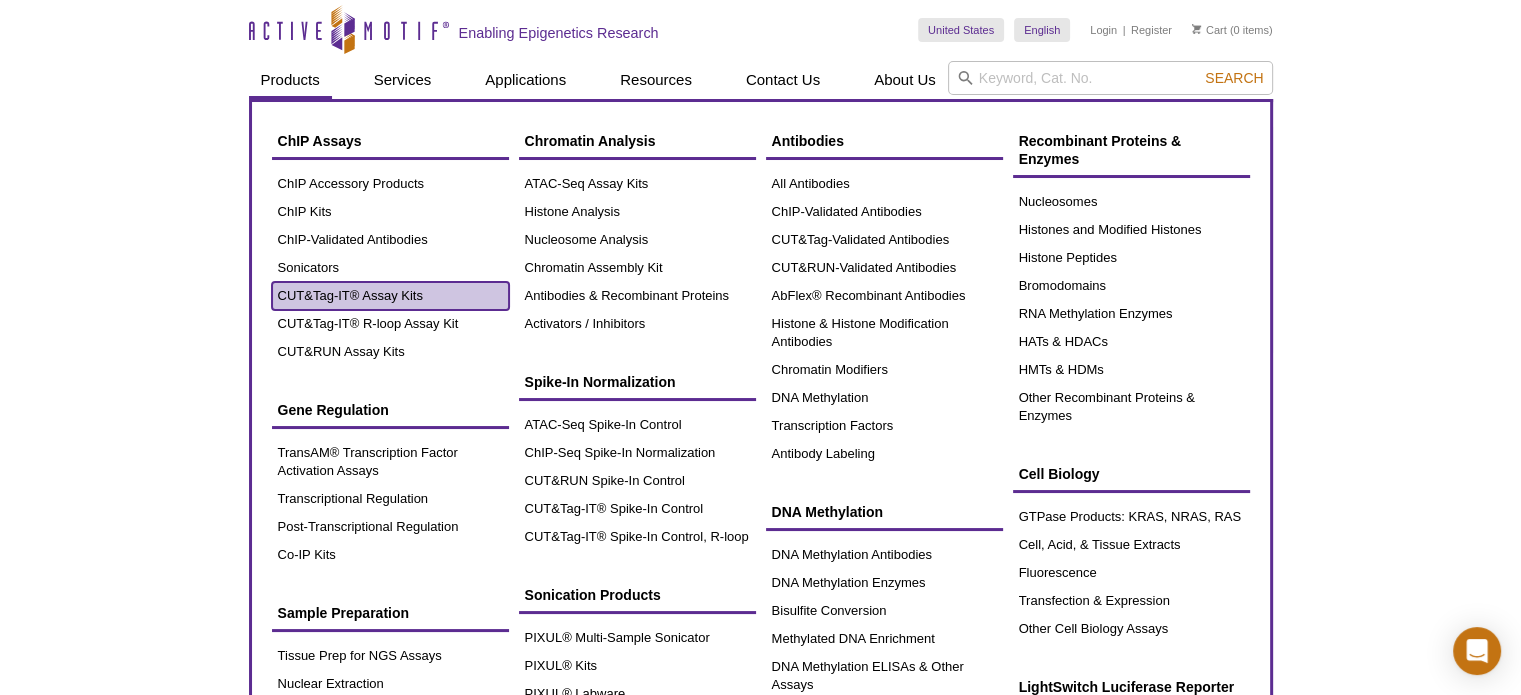 click on "CUT&Tag-IT® Assay Kits" at bounding box center (390, 296) 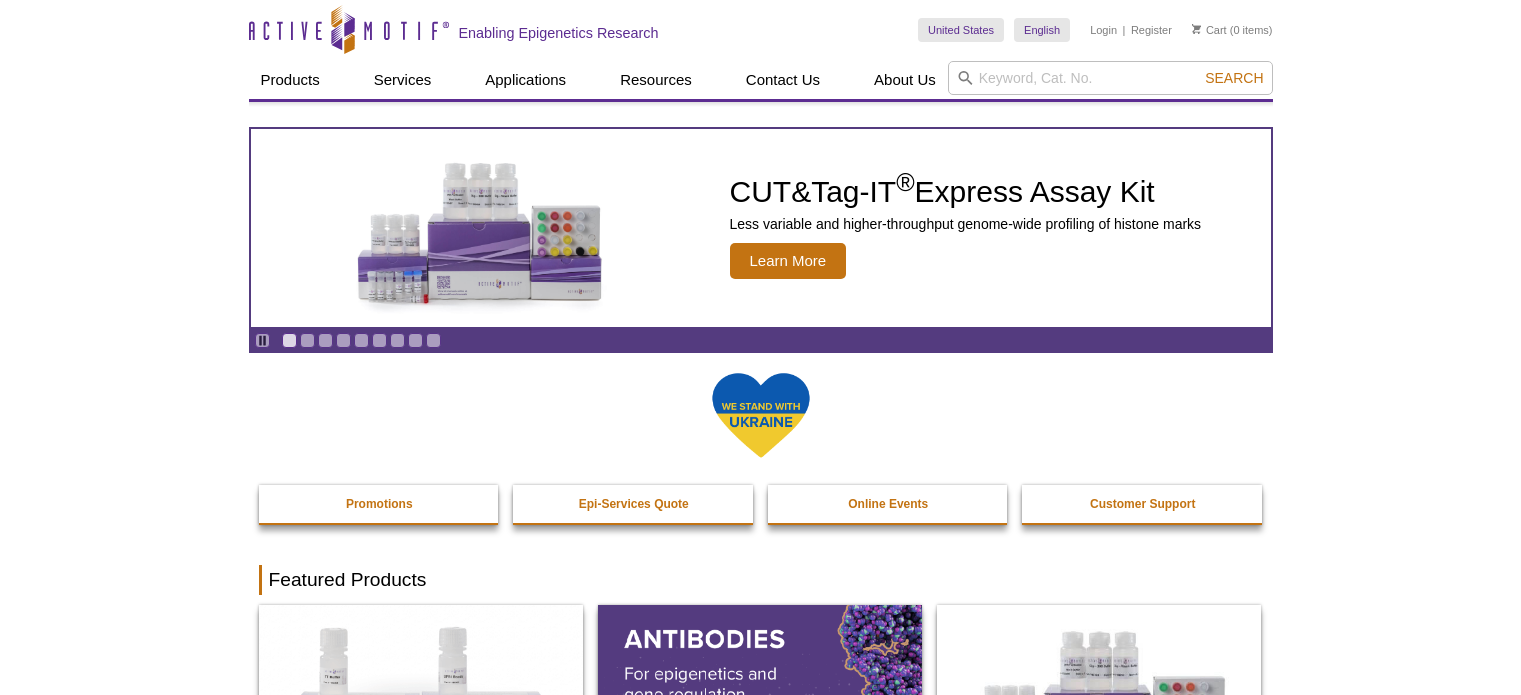 scroll, scrollTop: 0, scrollLeft: 0, axis: both 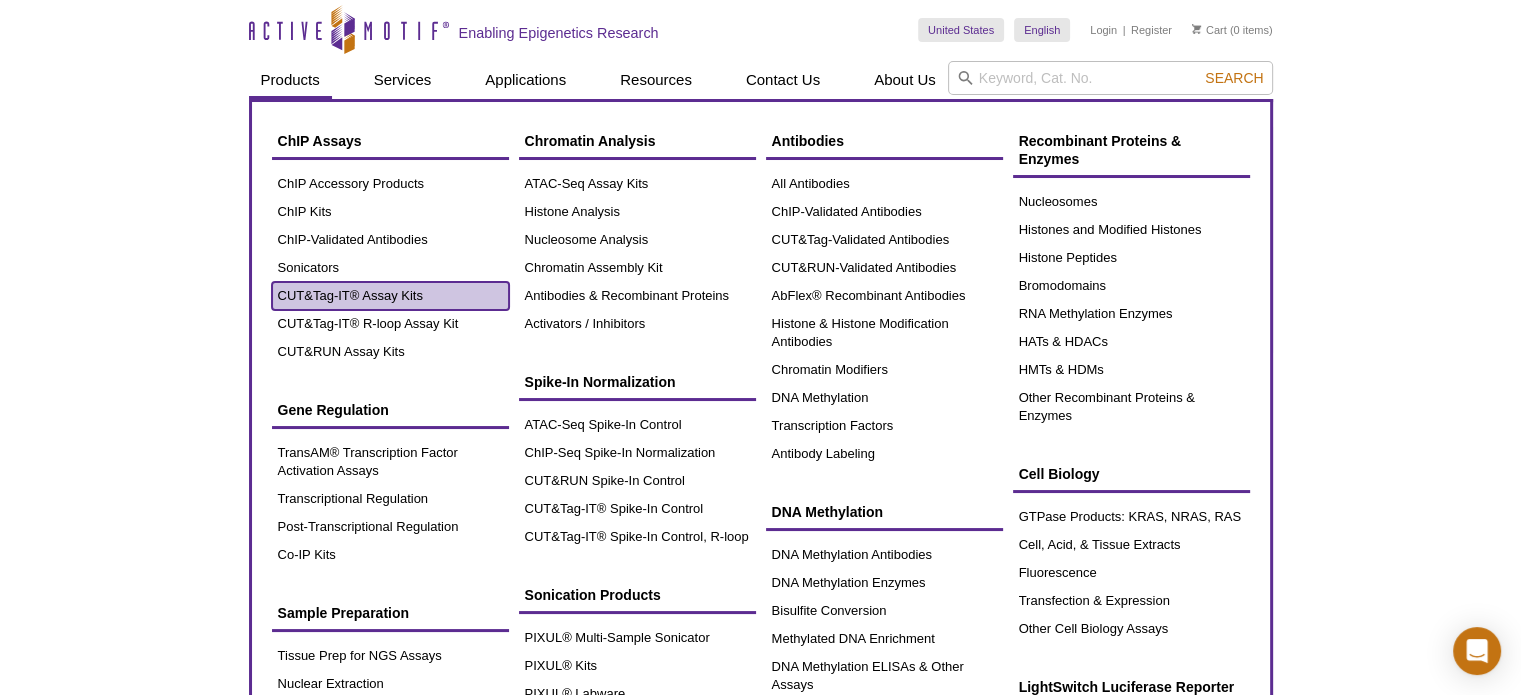 click on "CUT&Tag-IT® Assay Kits" at bounding box center [390, 296] 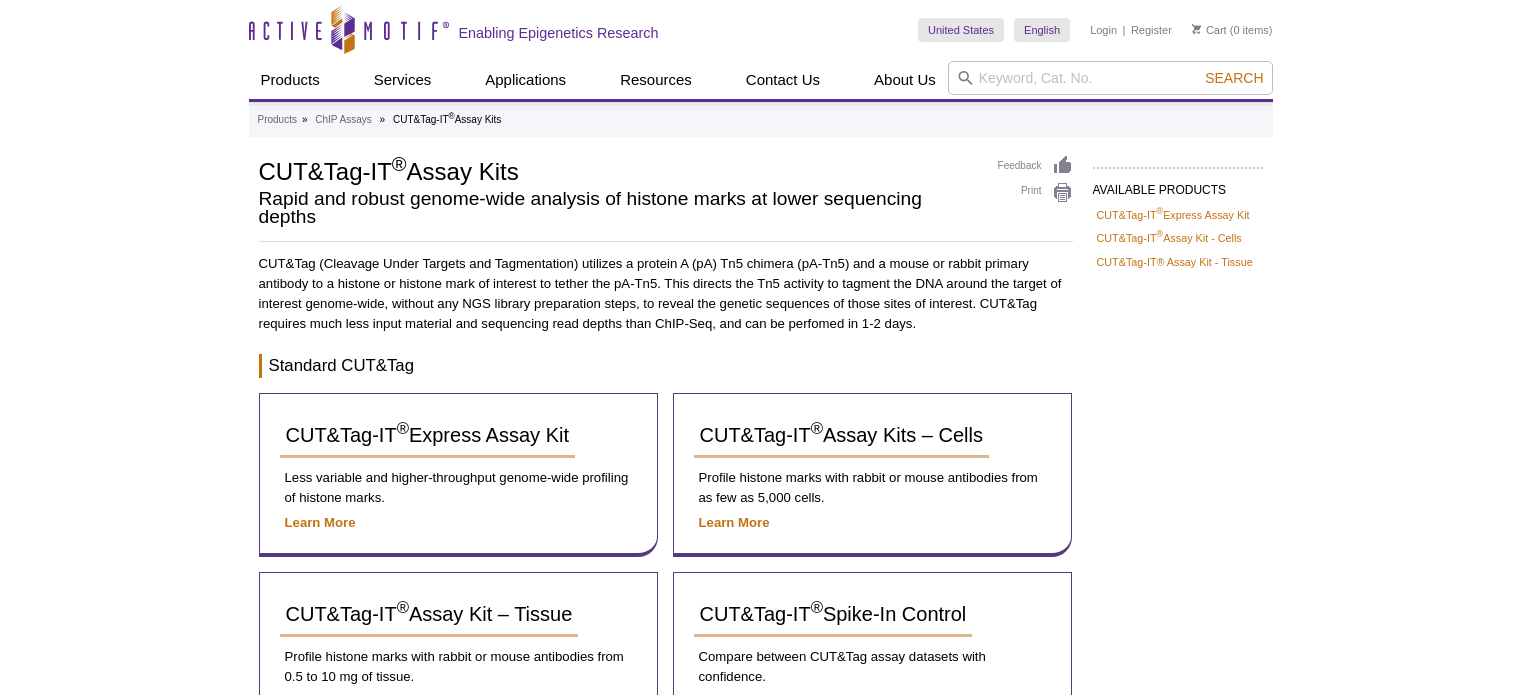 scroll, scrollTop: 0, scrollLeft: 0, axis: both 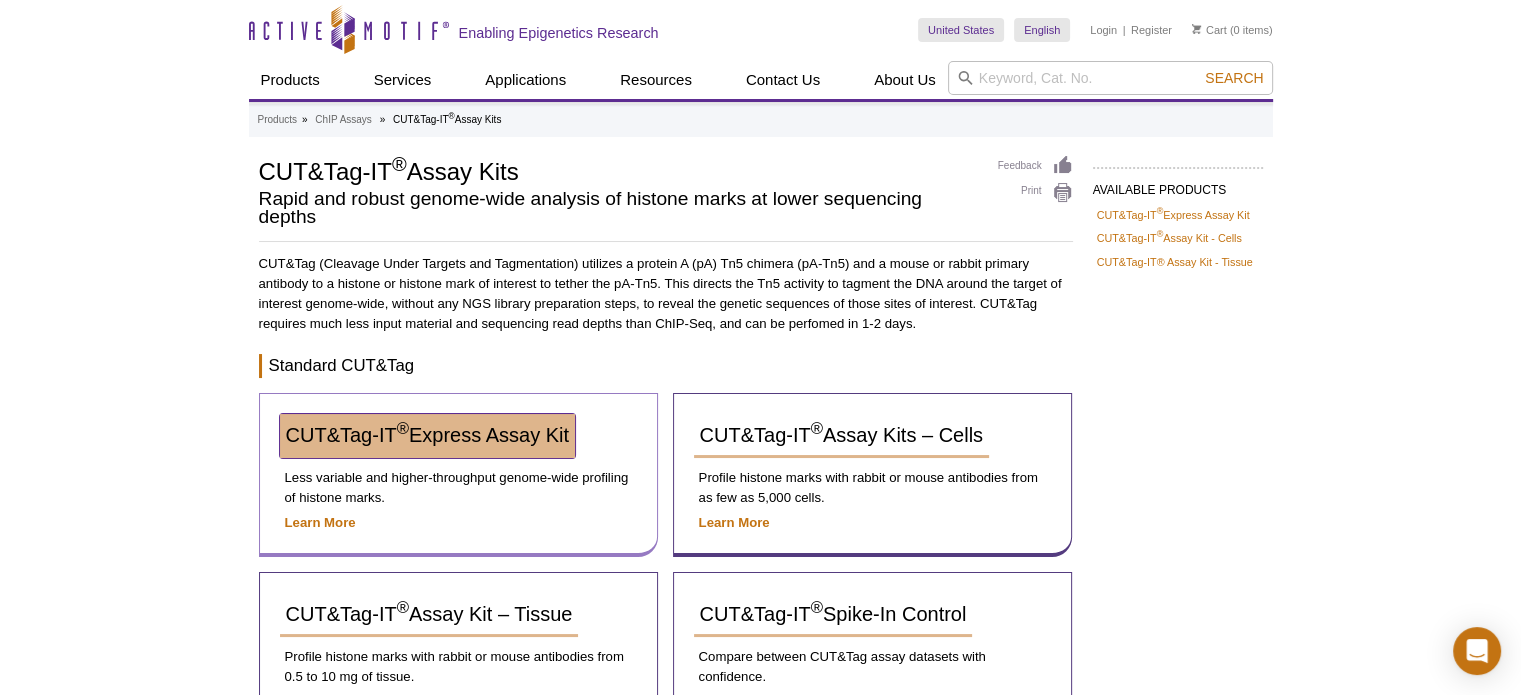 click on "CUT&Tag-IT ®  Express Assay Kit" at bounding box center [427, 436] 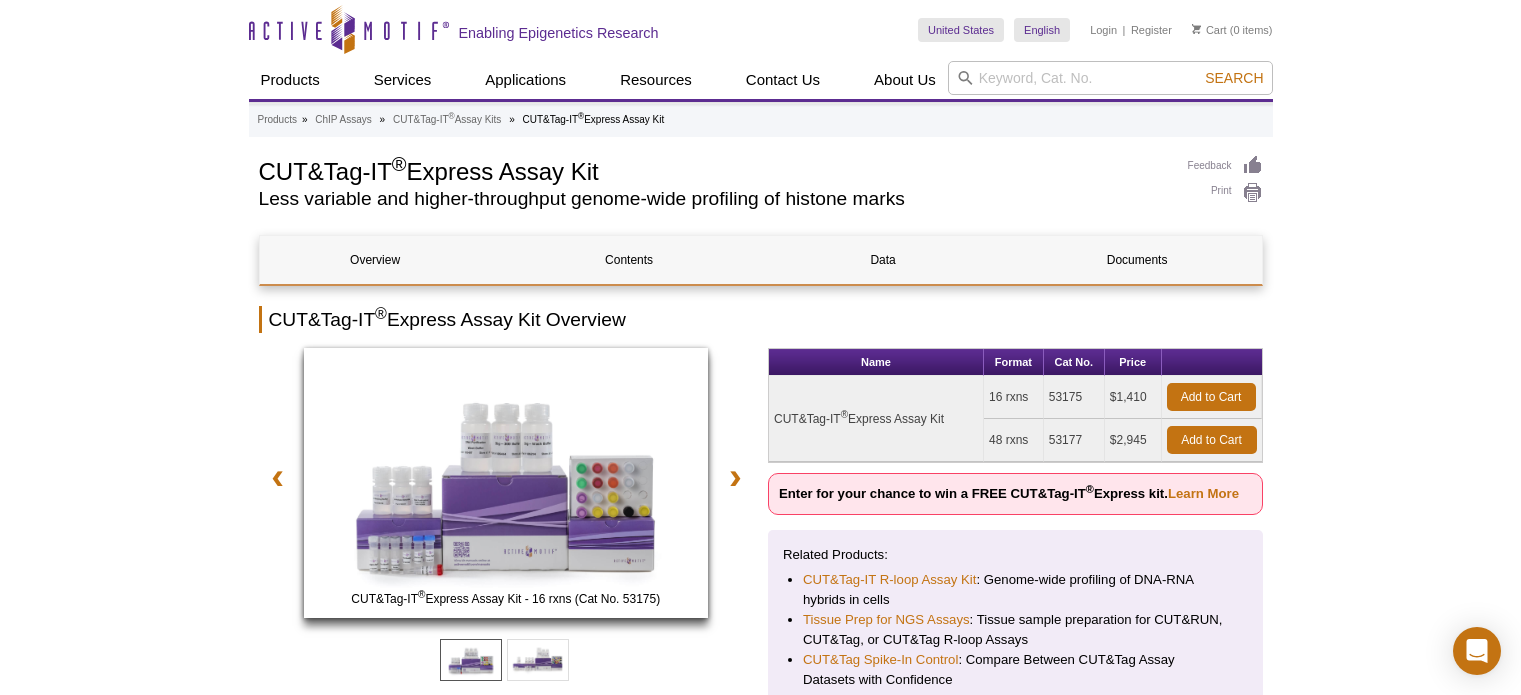scroll, scrollTop: 0, scrollLeft: 0, axis: both 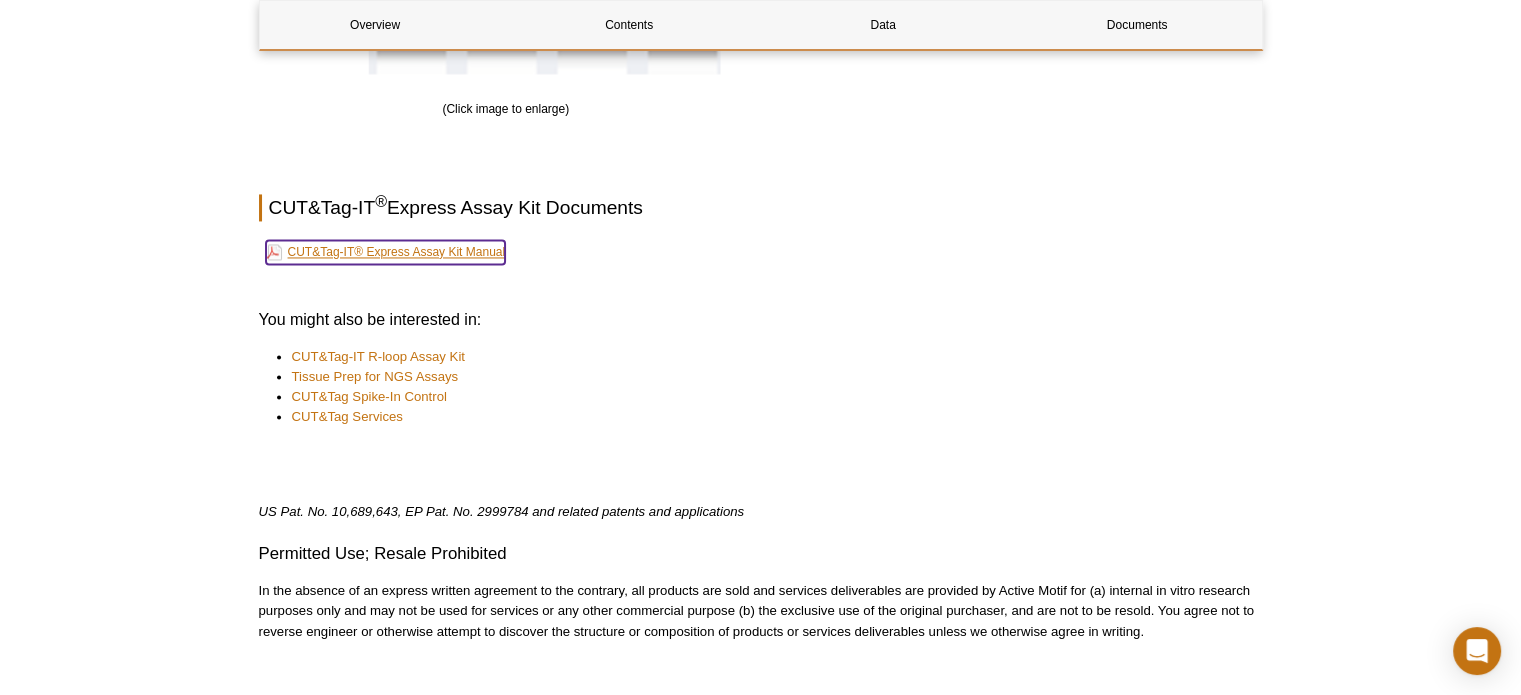 click on "CUT&Tag-IT® Express Assay Kit Manual" at bounding box center [386, 252] 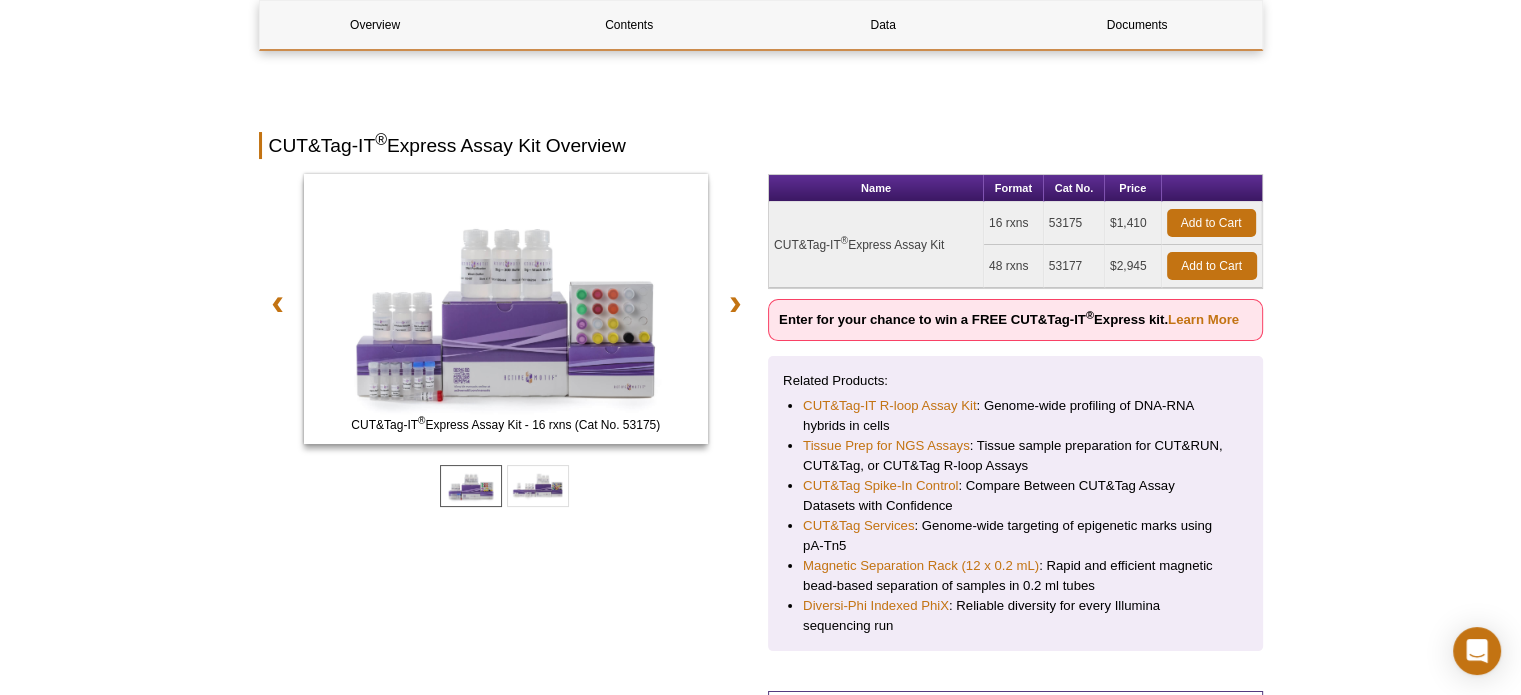 scroll, scrollTop: 0, scrollLeft: 0, axis: both 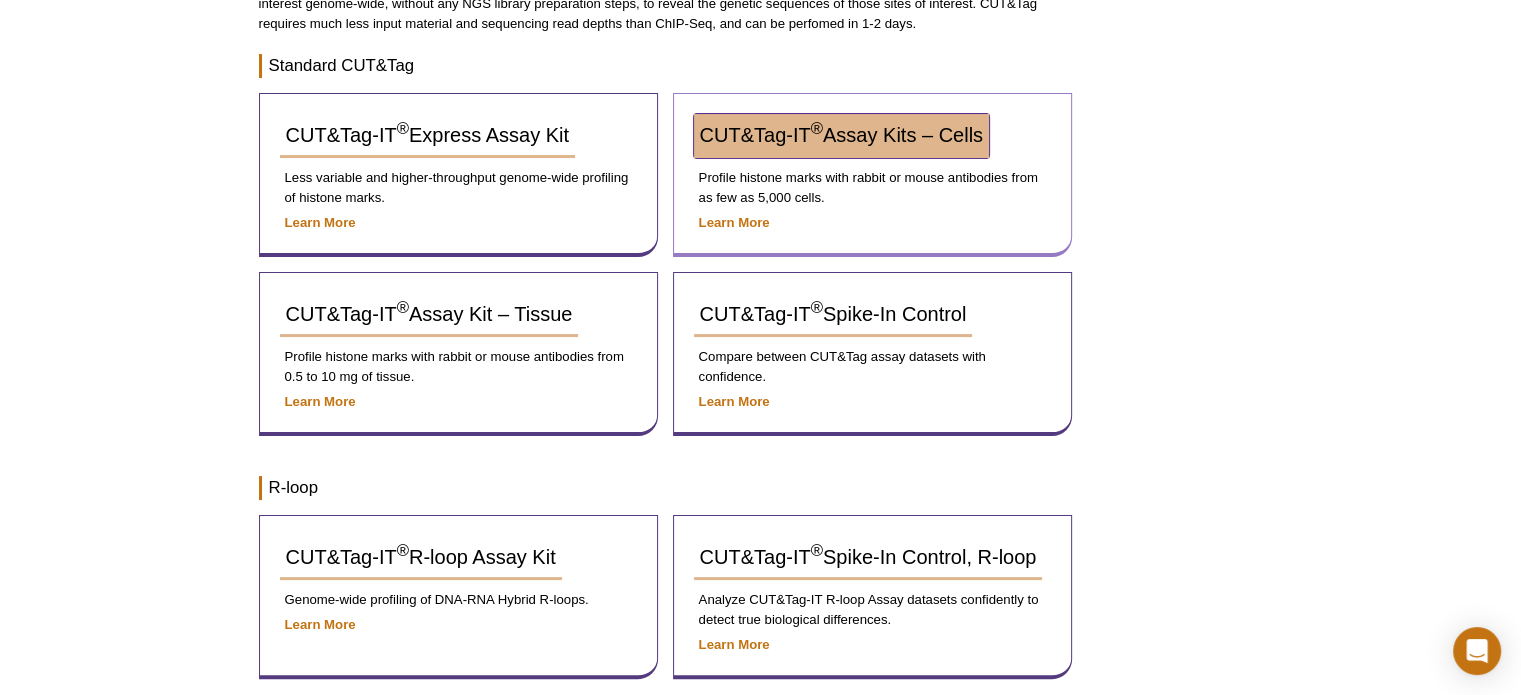 click on "CUT&Tag-IT ®  Assay Kits – Cells" at bounding box center [841, 135] 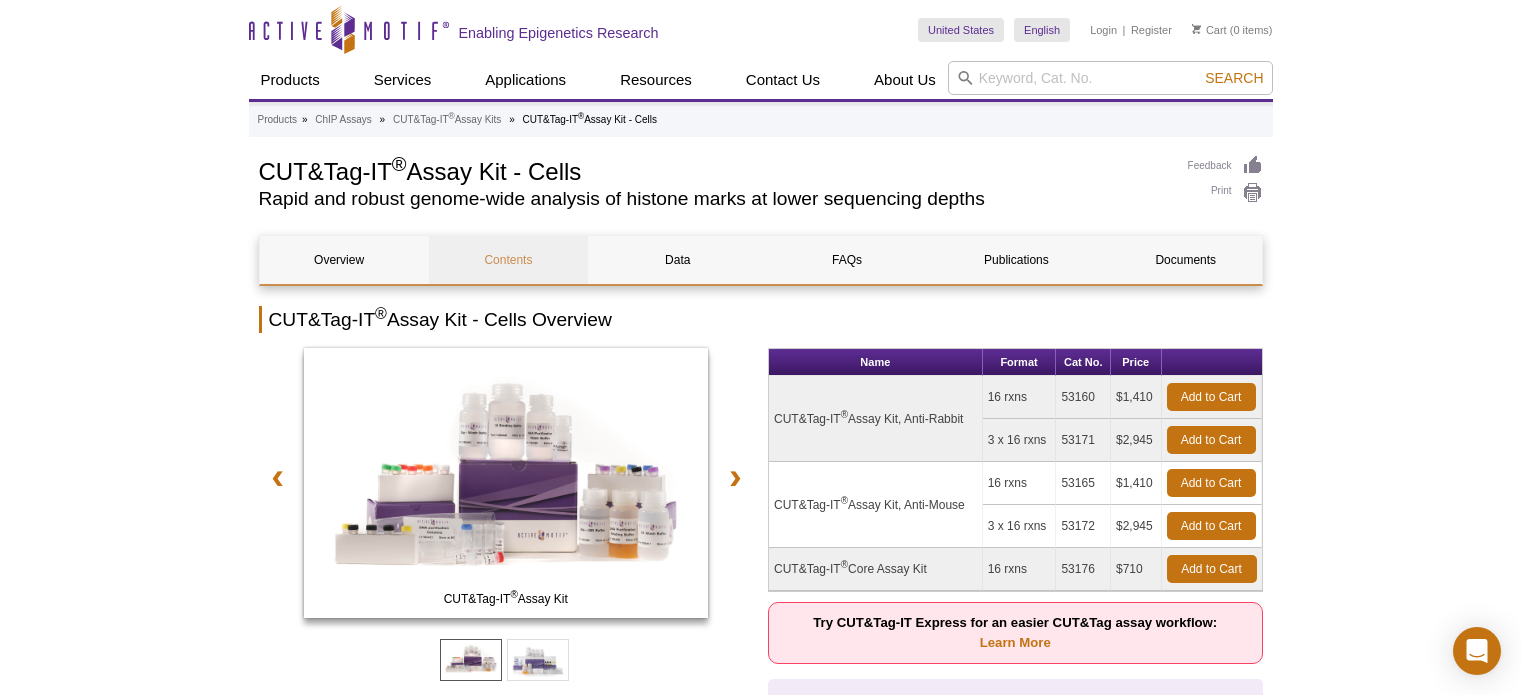 scroll, scrollTop: 0, scrollLeft: 0, axis: both 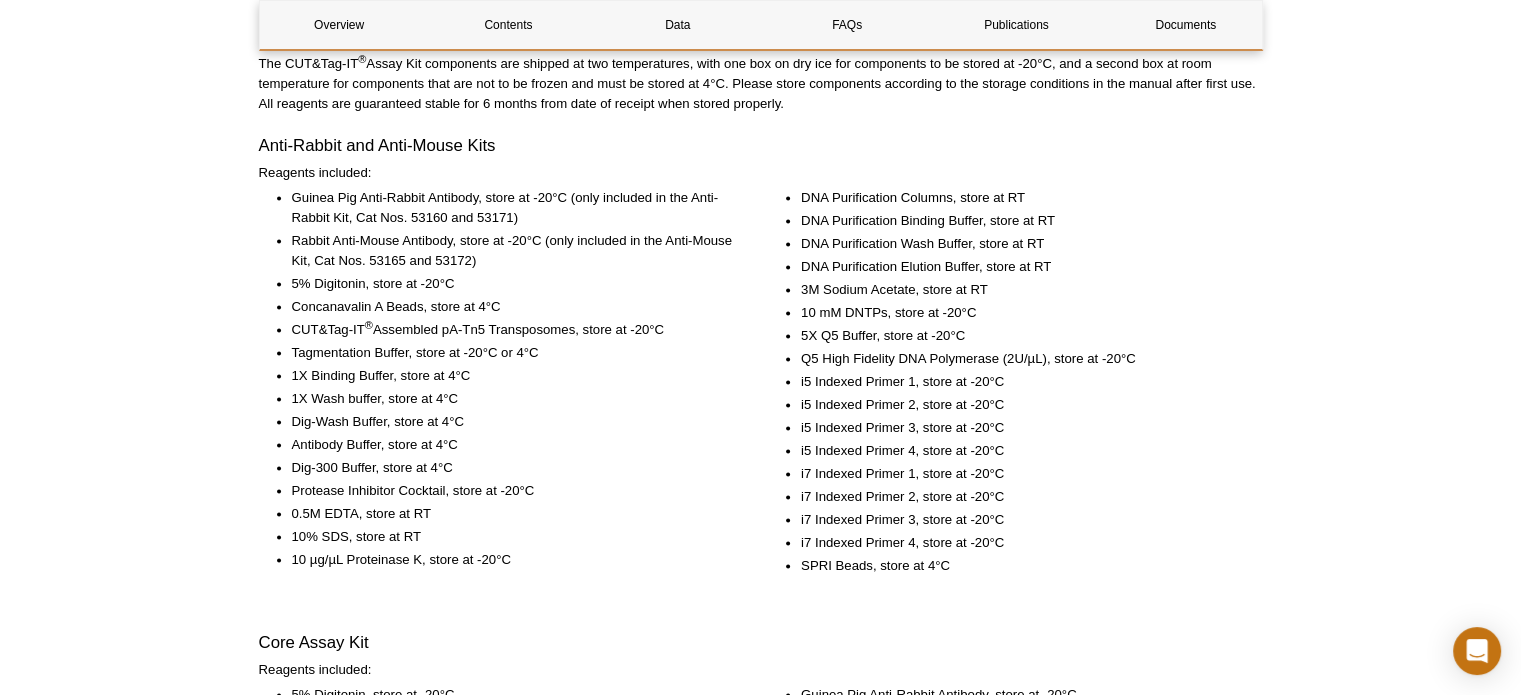 click on "Active Motif Logo
Enabling Epigenetics Research
0
Search
Skip to content
Active Motif Logo
Enabling Epigenetics Research
United States
Australia
Austria
Belgium
Brazil
Canada
China Czech Republic India" at bounding box center [760, 1136] 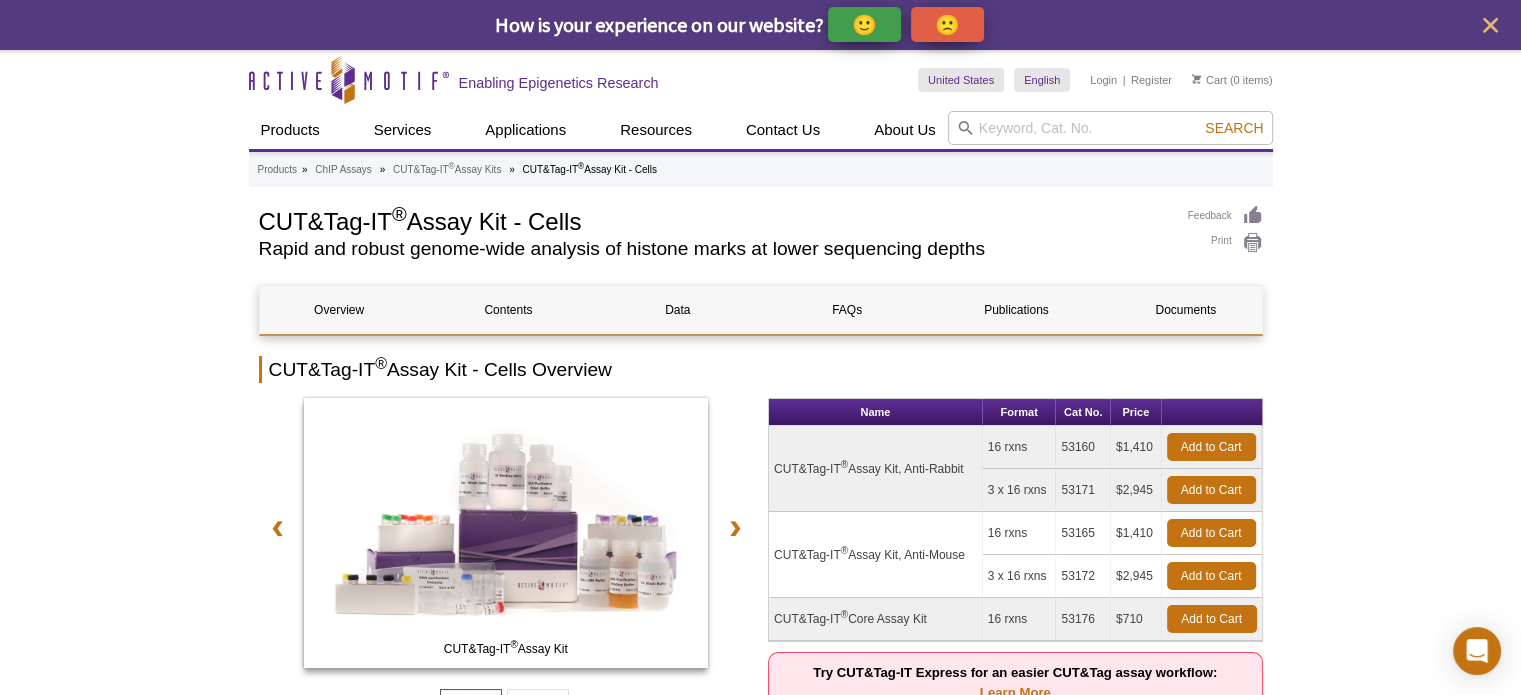 scroll, scrollTop: 300, scrollLeft: 0, axis: vertical 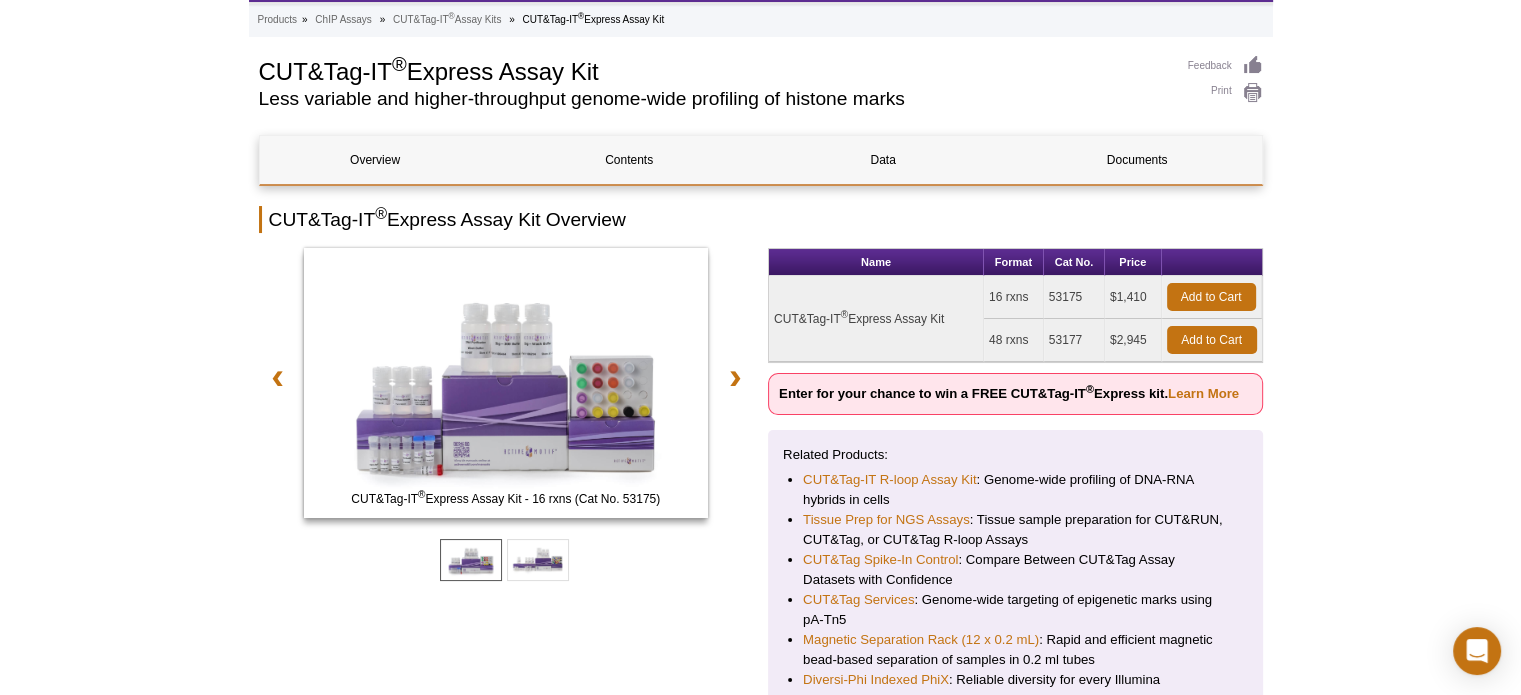 drag, startPoint x: 1084, startPoint y: 295, endPoint x: 1050, endPoint y: 293, distance: 34.058773 